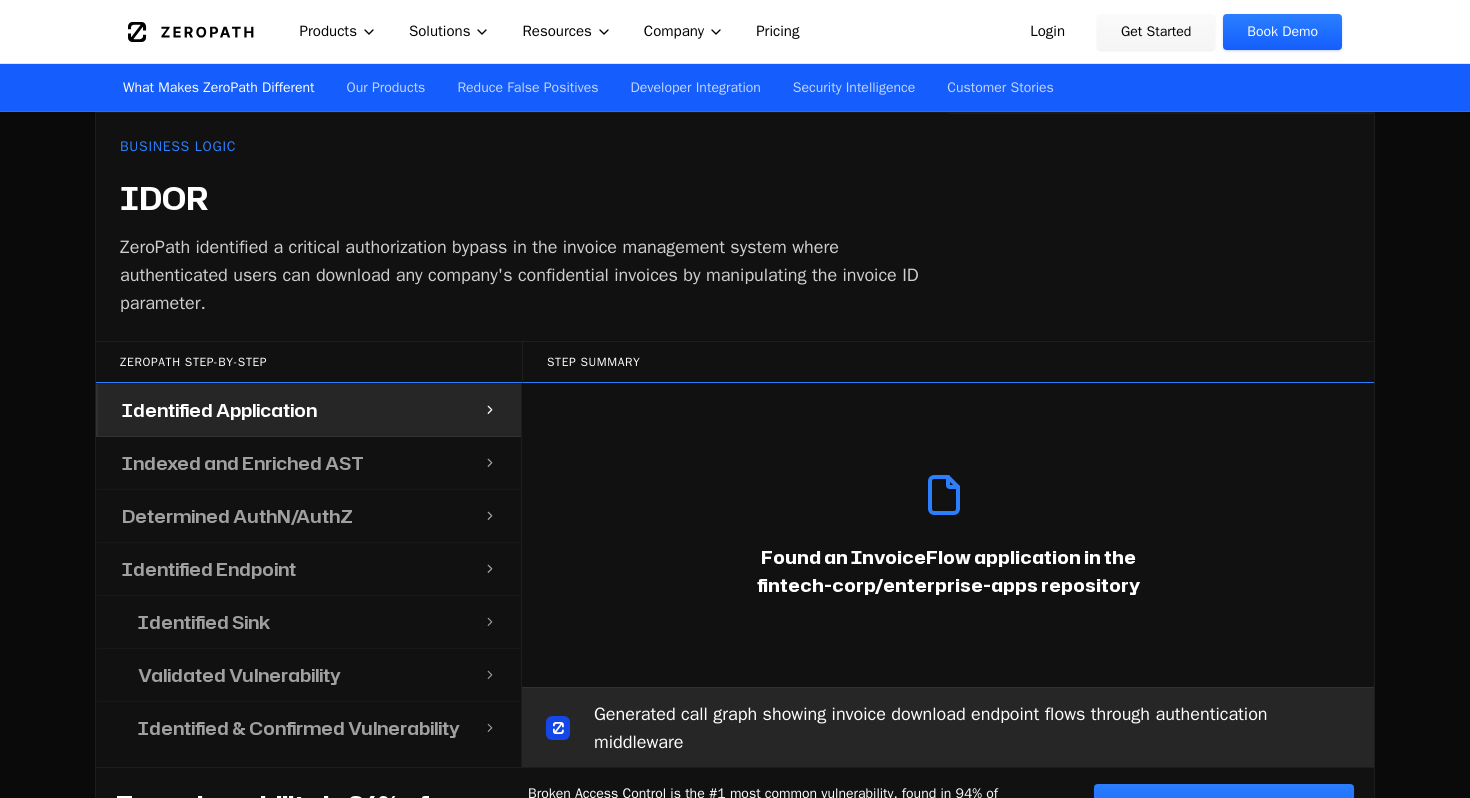 scroll, scrollTop: 1496, scrollLeft: 0, axis: vertical 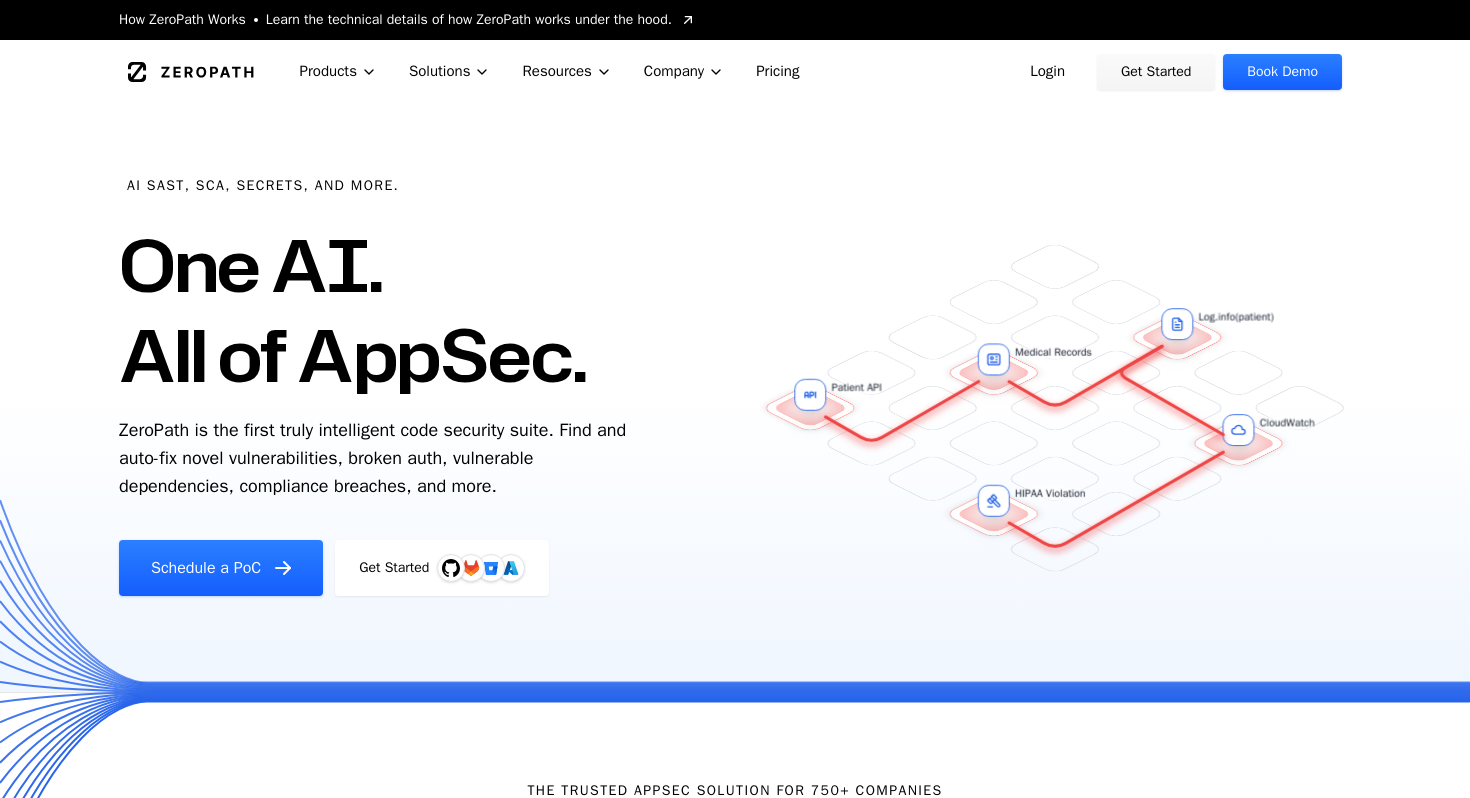 click on "Login" at bounding box center [1047, 72] 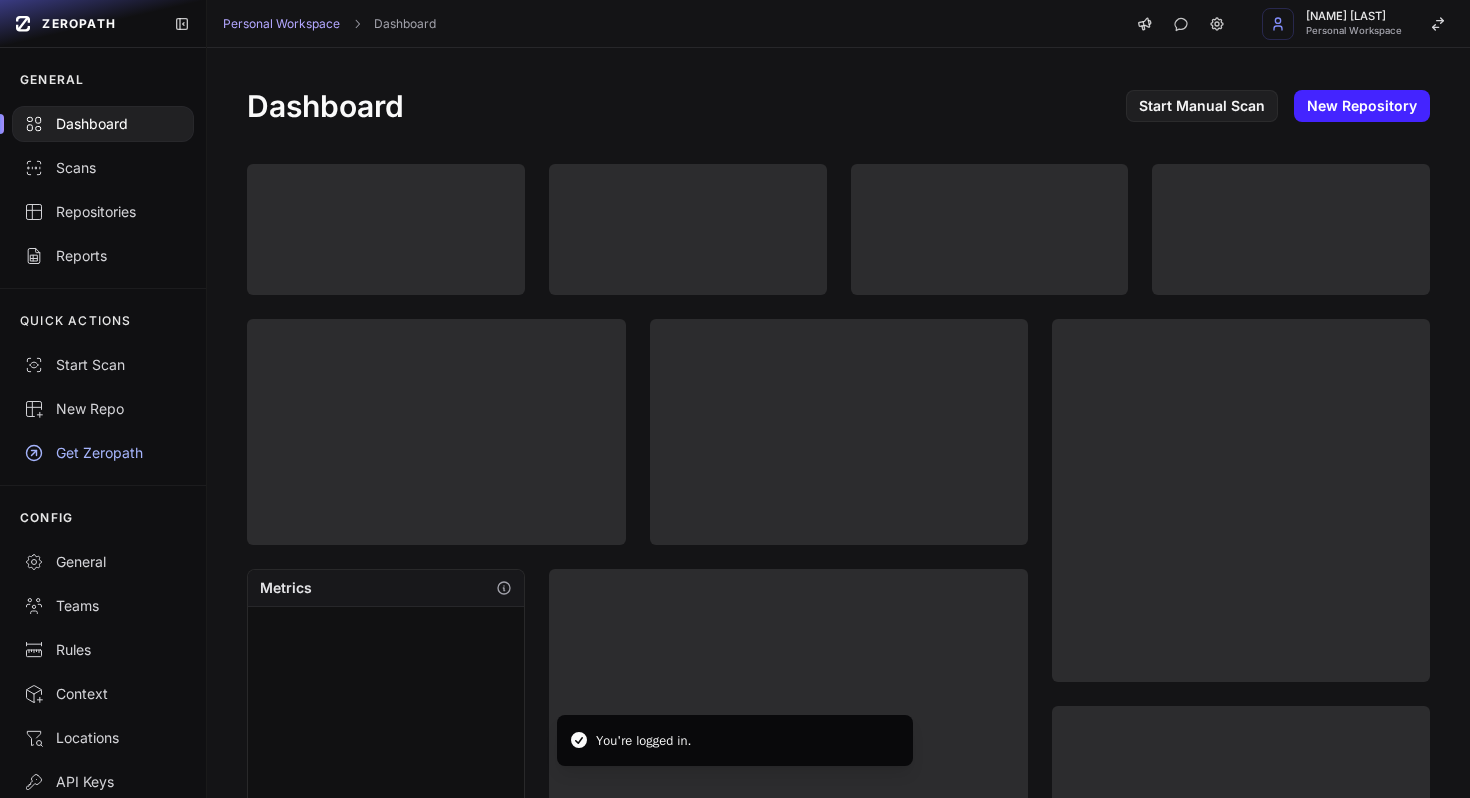 scroll, scrollTop: 0, scrollLeft: 0, axis: both 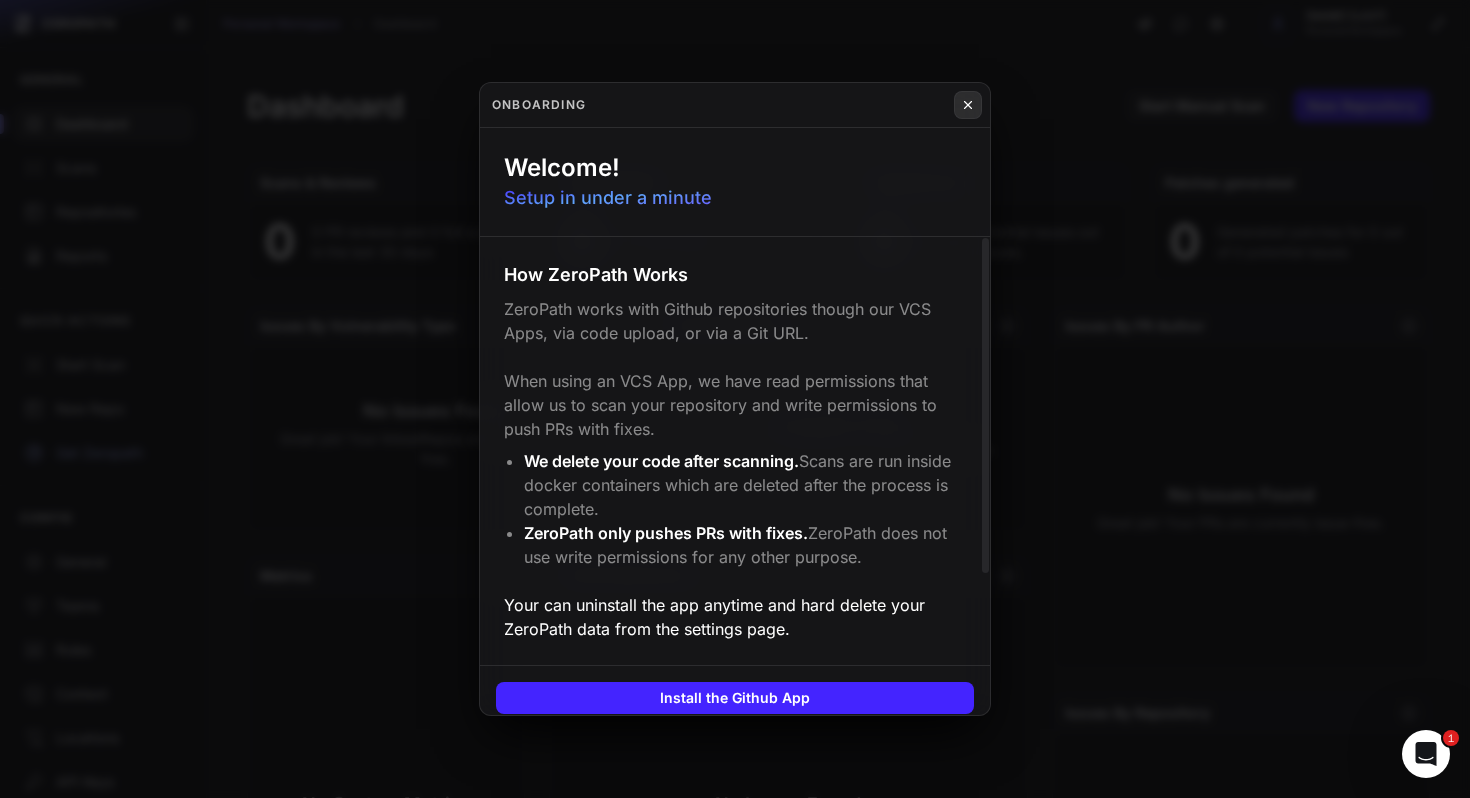 click 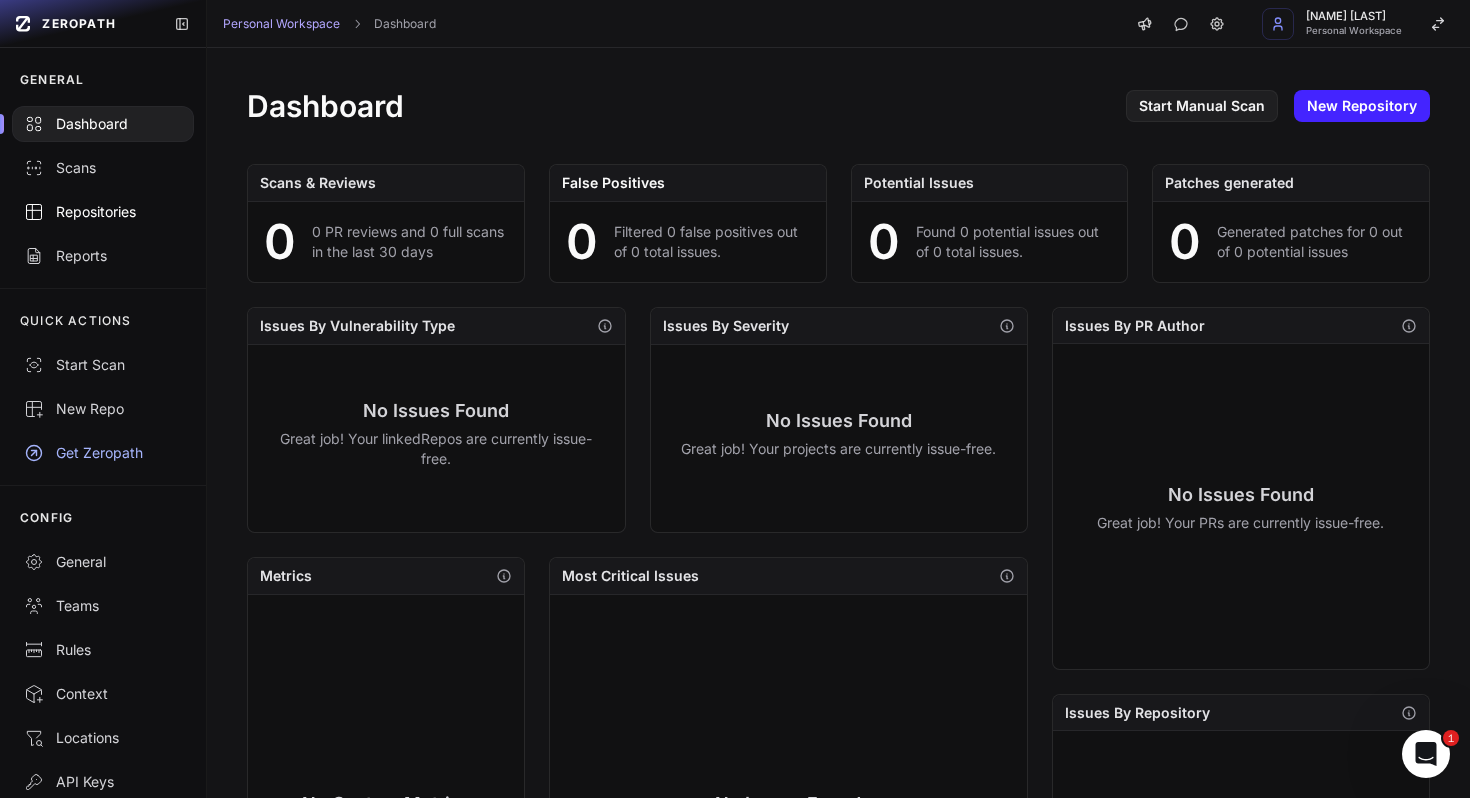 click on "Repositories" at bounding box center [103, 212] 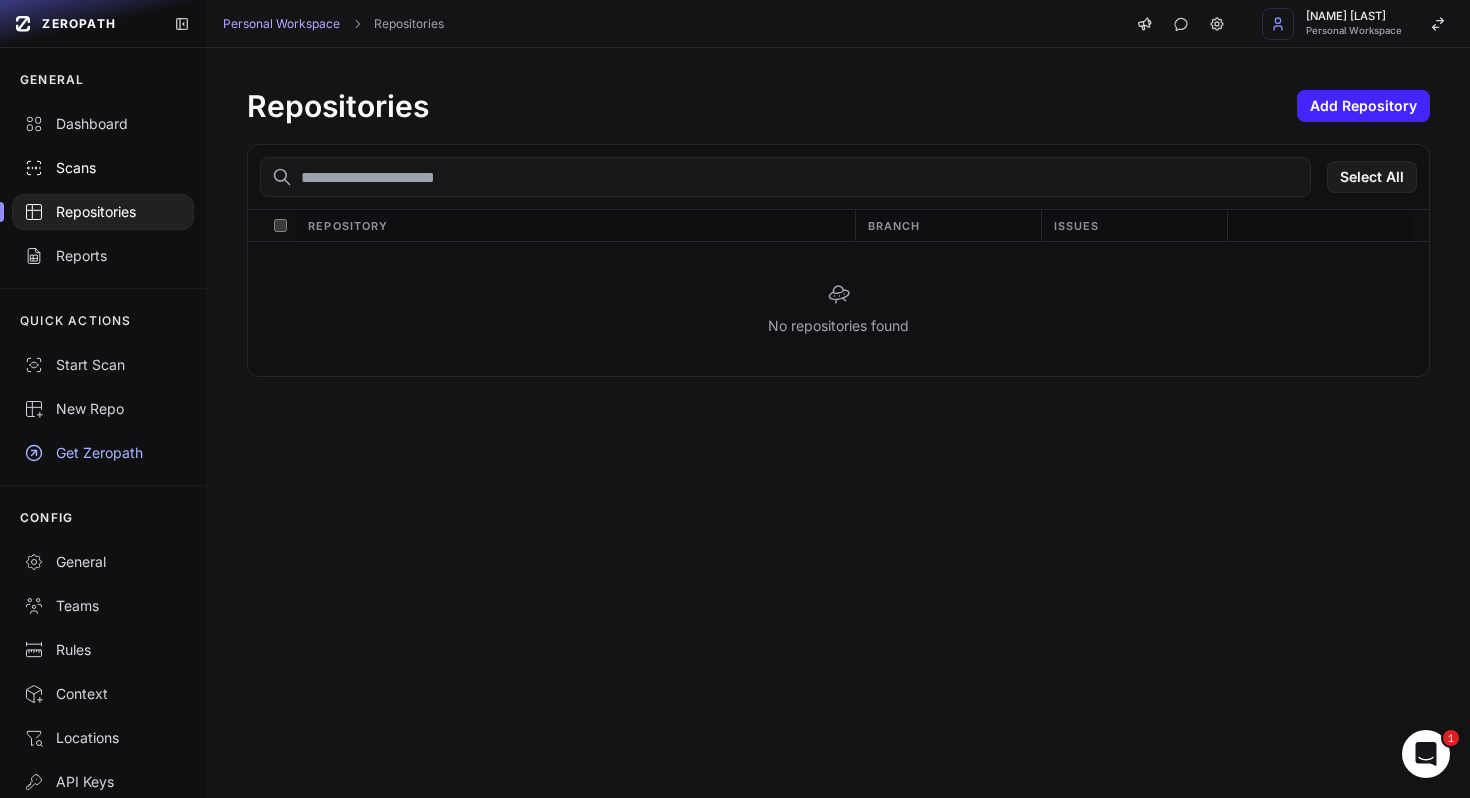 click on "Scans" at bounding box center (103, 168) 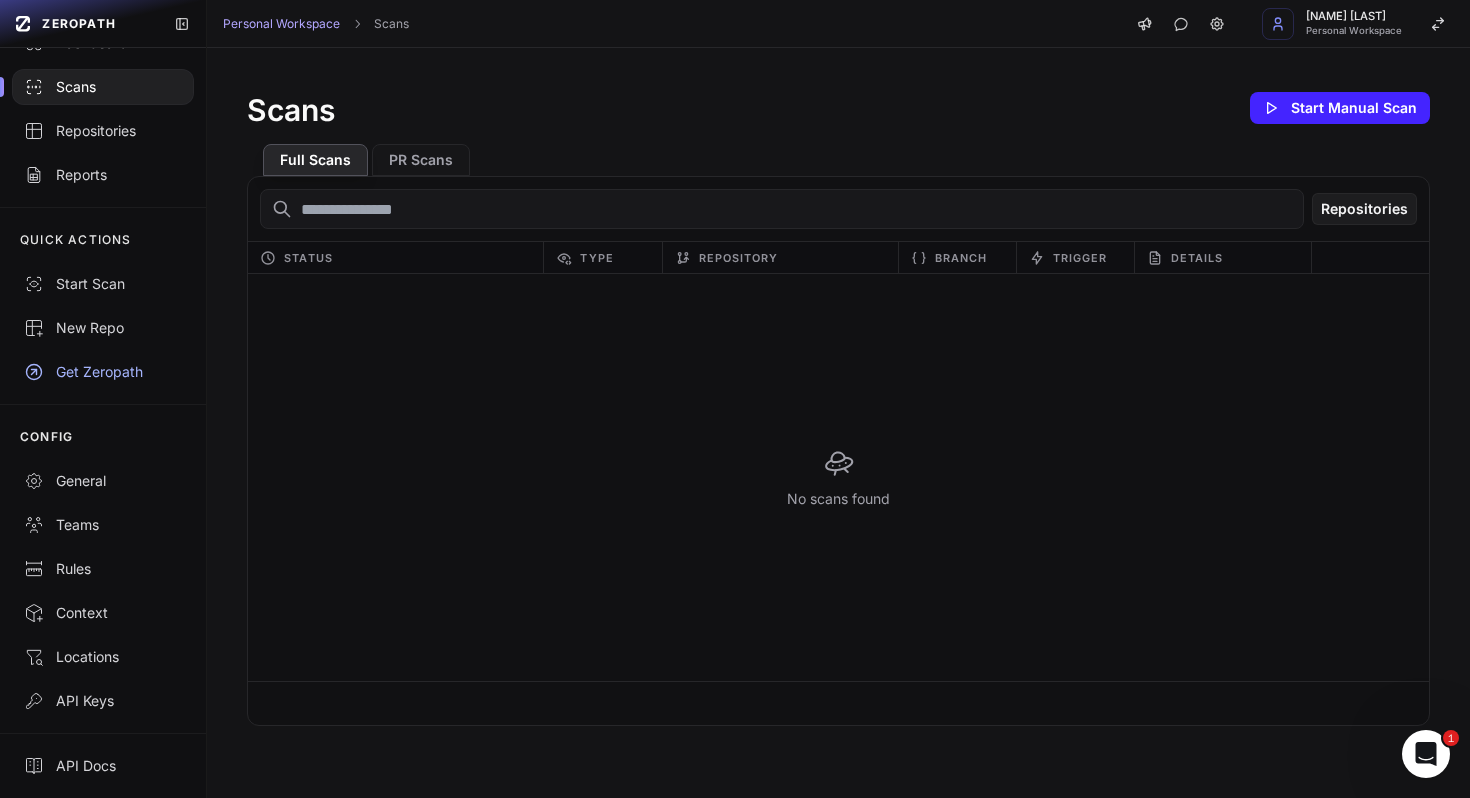 scroll, scrollTop: 0, scrollLeft: 0, axis: both 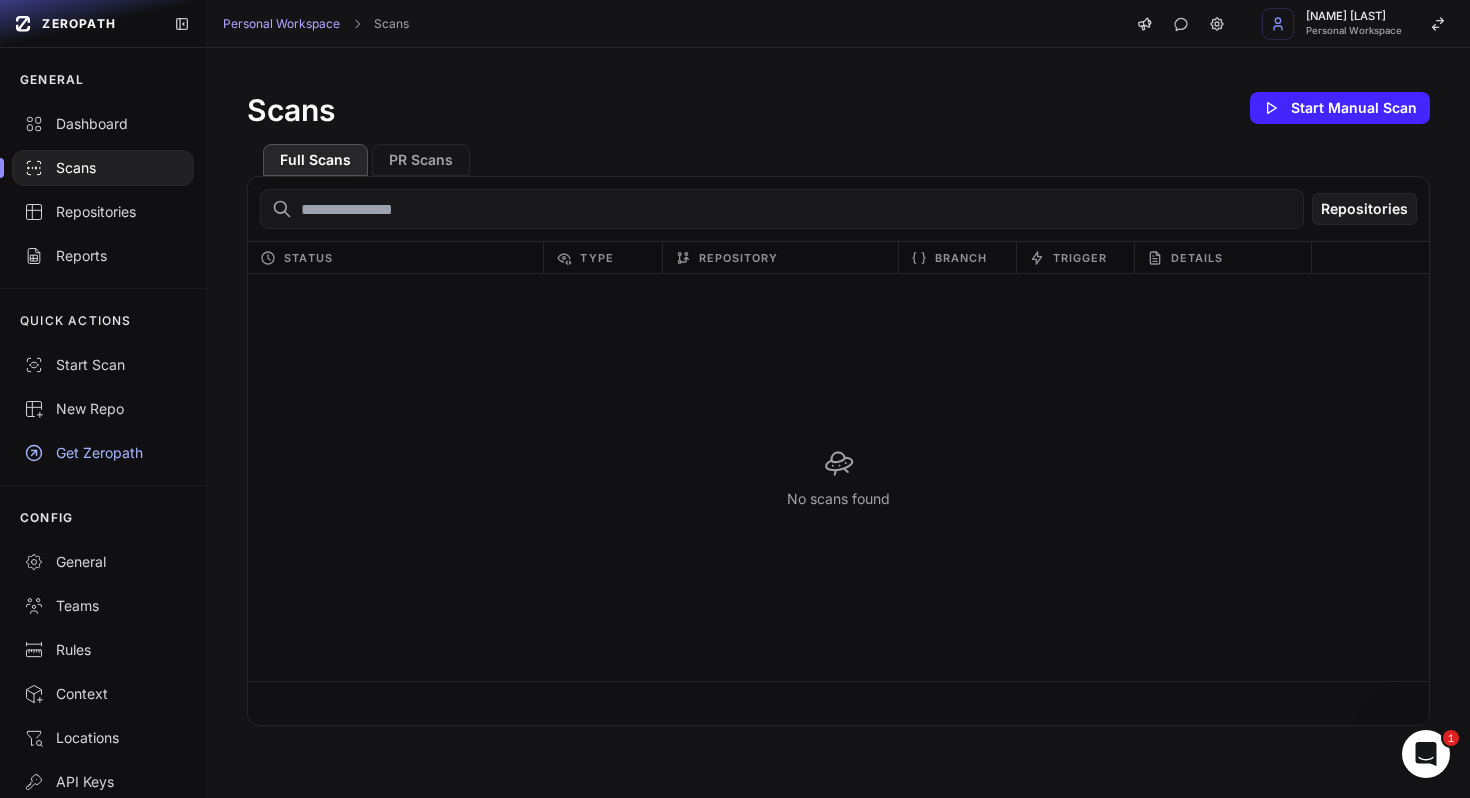 click at bounding box center [103, 168] 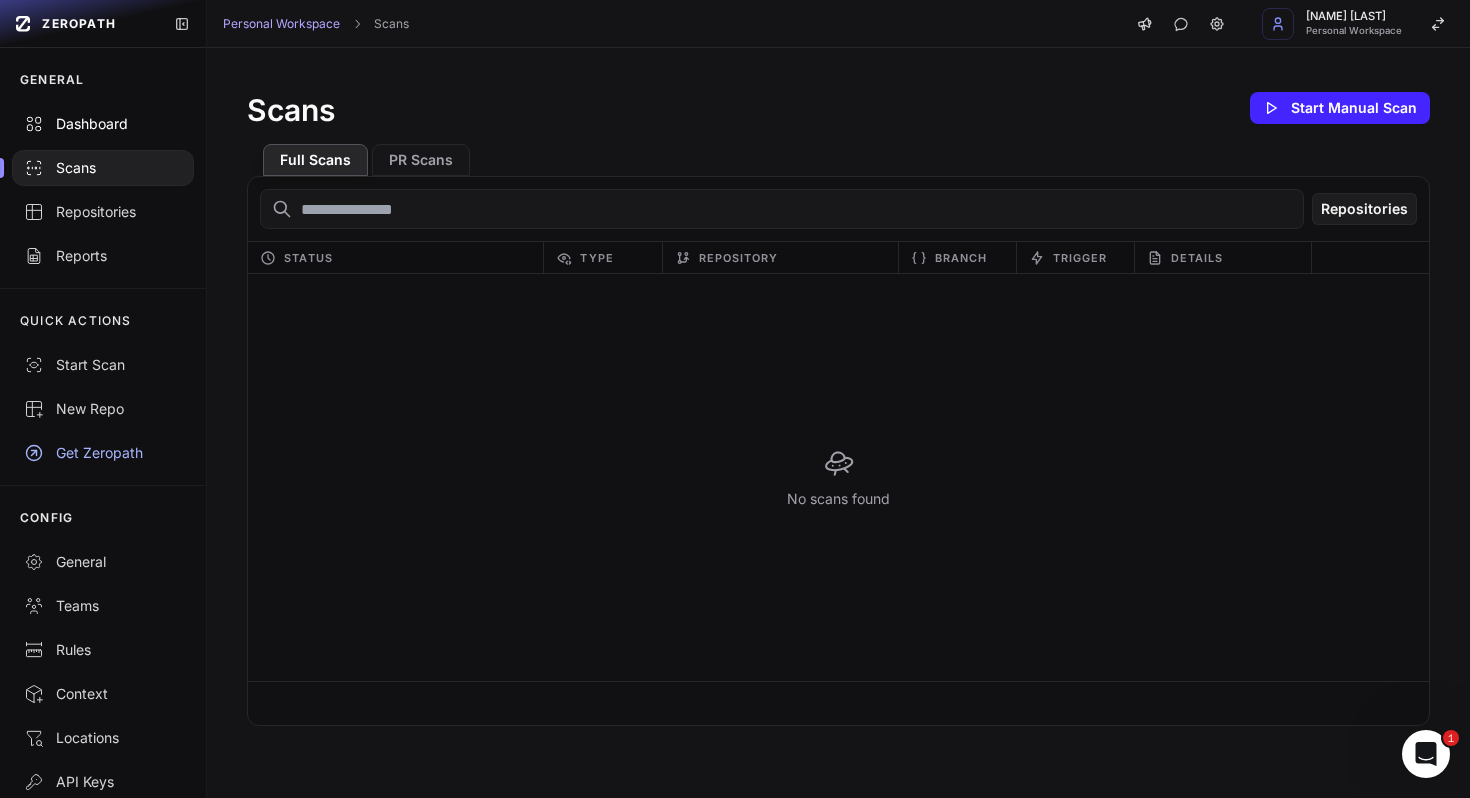 click on "Dashboard" at bounding box center (103, 124) 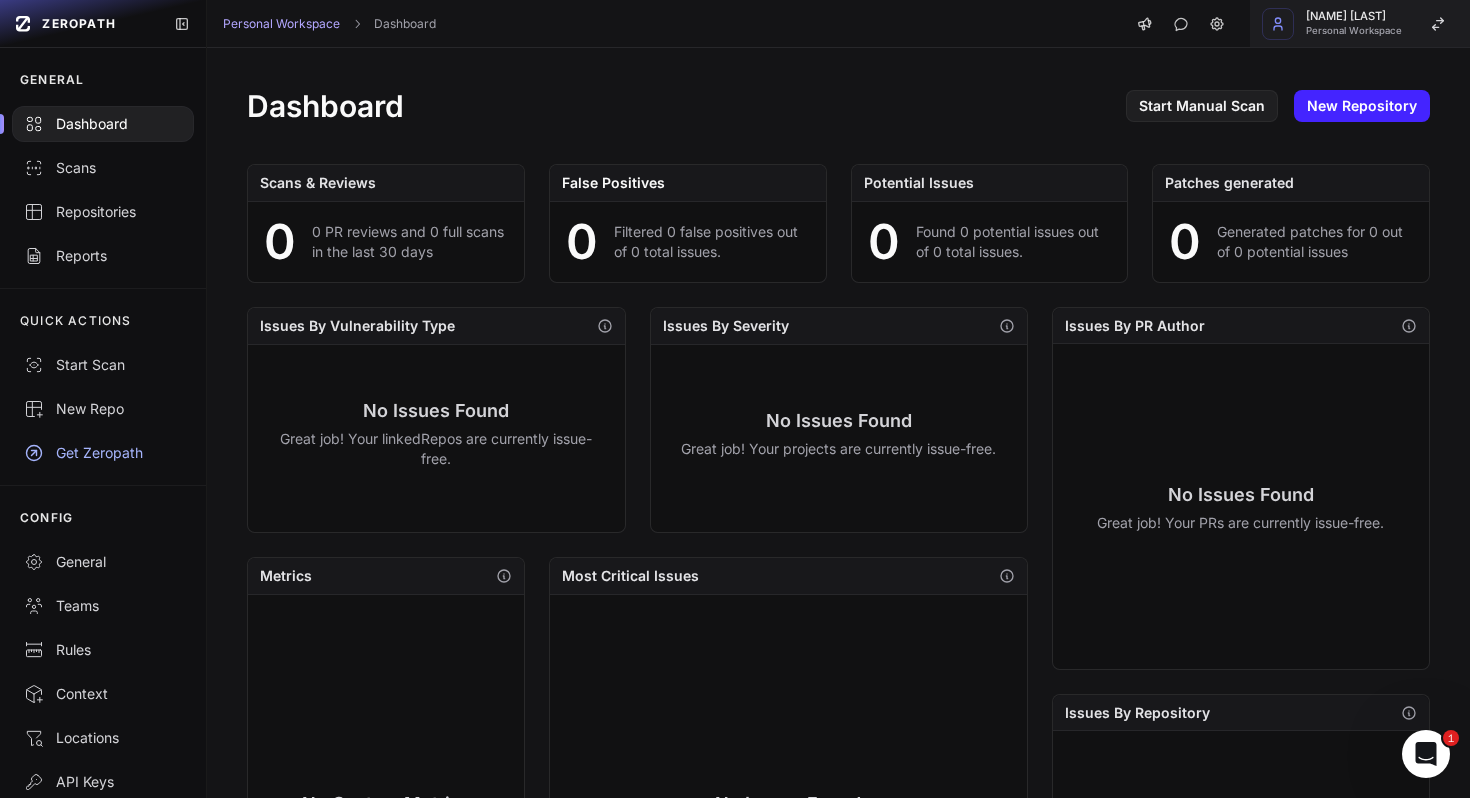 click on "Personal Workspace" at bounding box center (1354, 31) 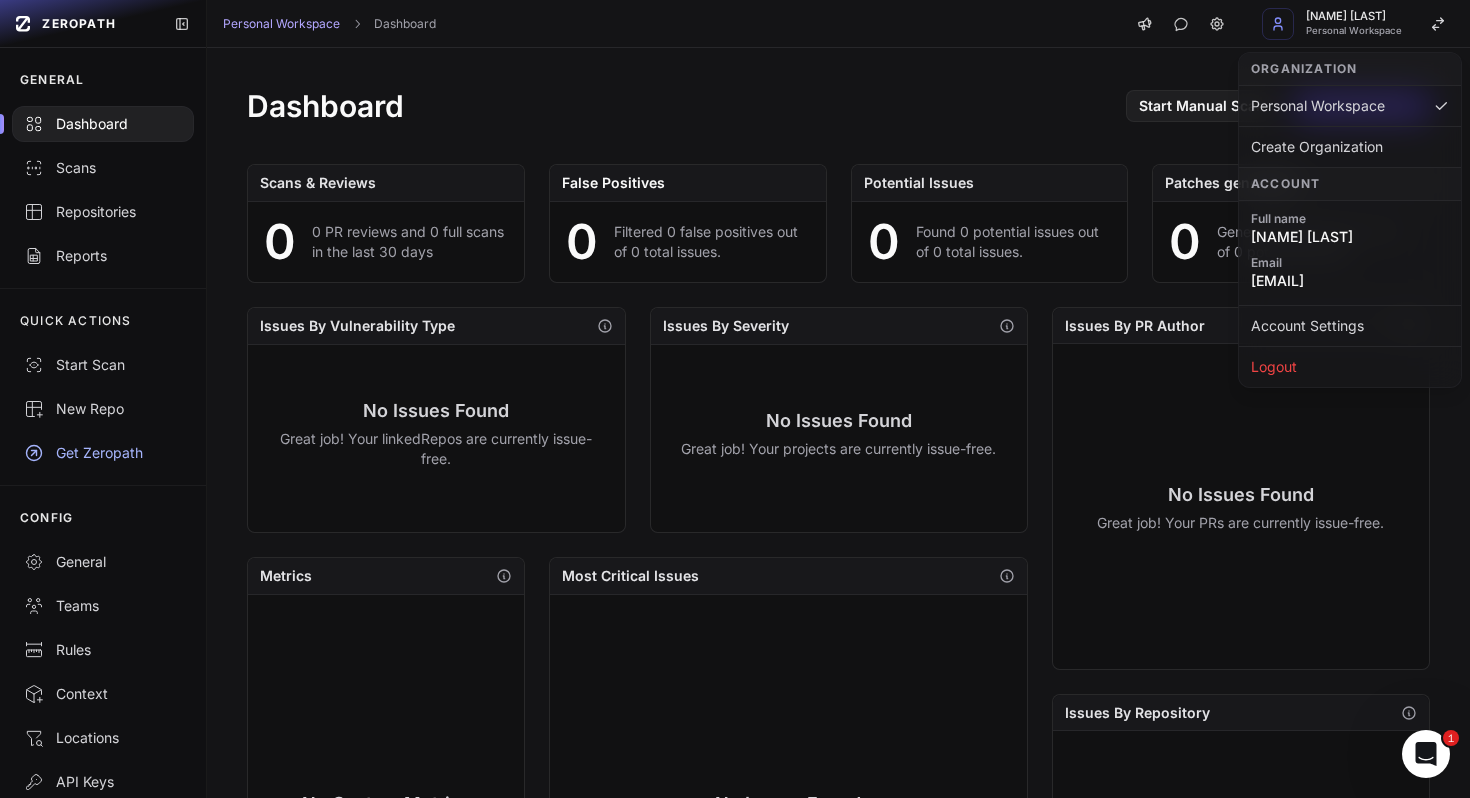 click on "Organization" at bounding box center [1350, 69] 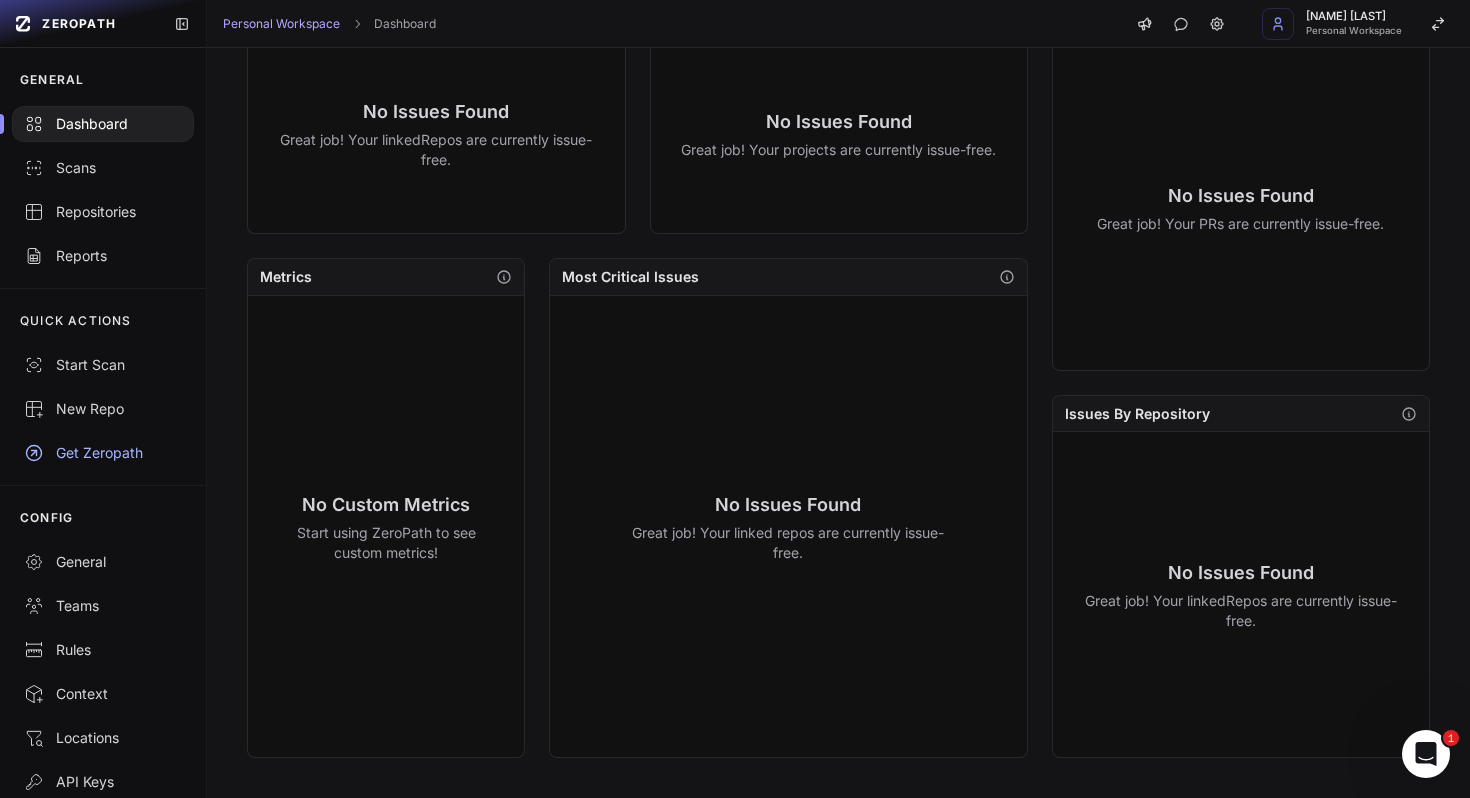 scroll, scrollTop: 0, scrollLeft: 0, axis: both 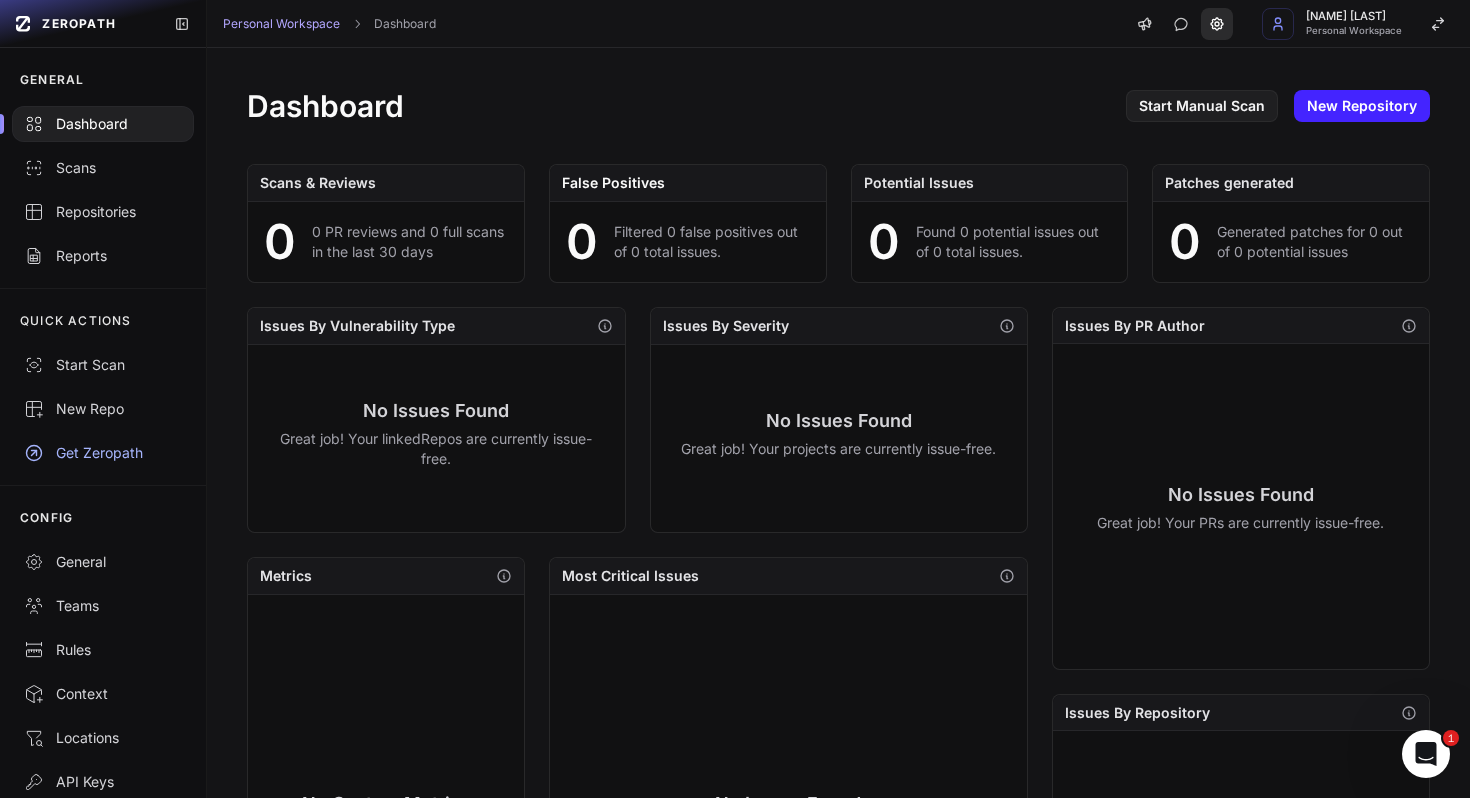 click 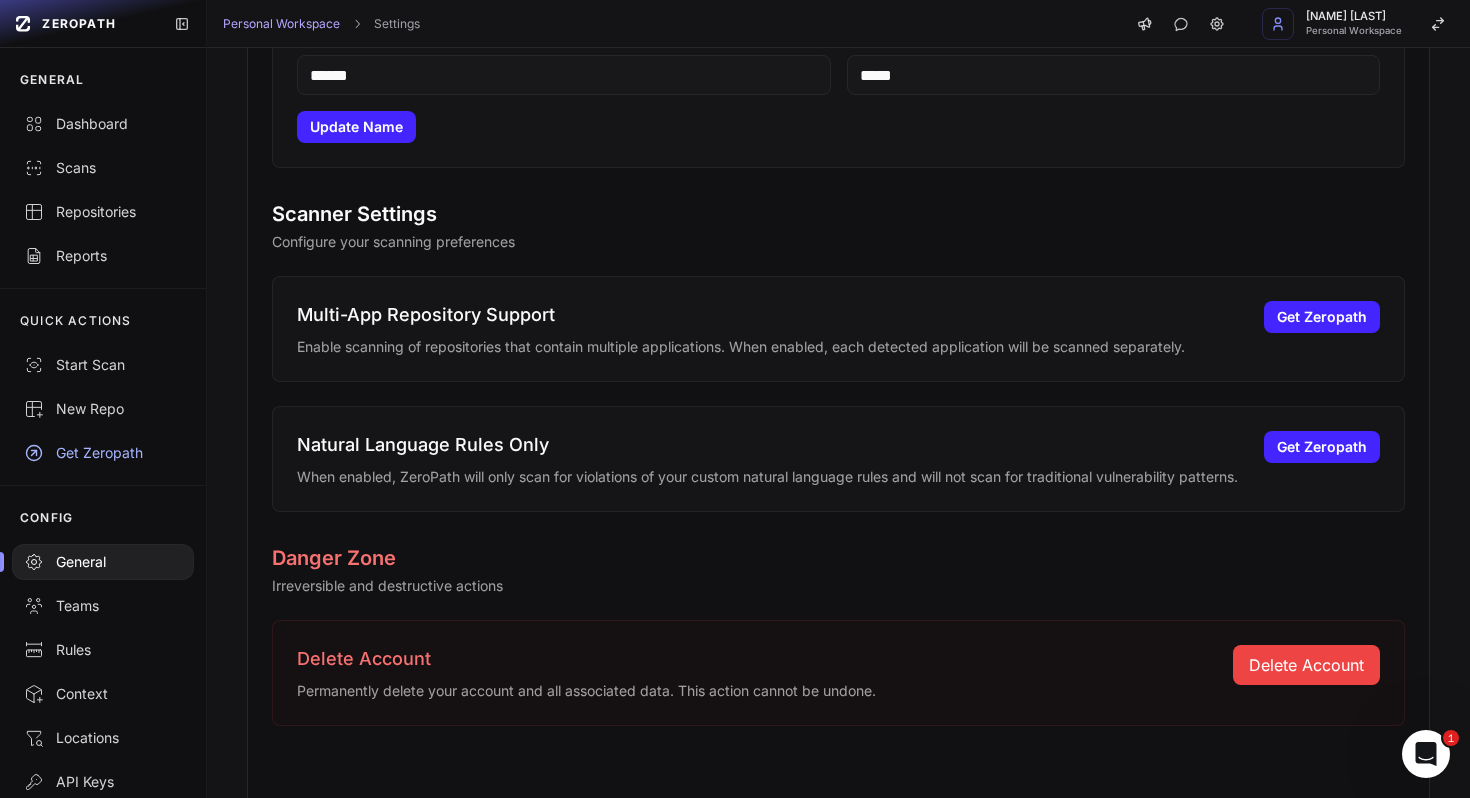scroll, scrollTop: 0, scrollLeft: 0, axis: both 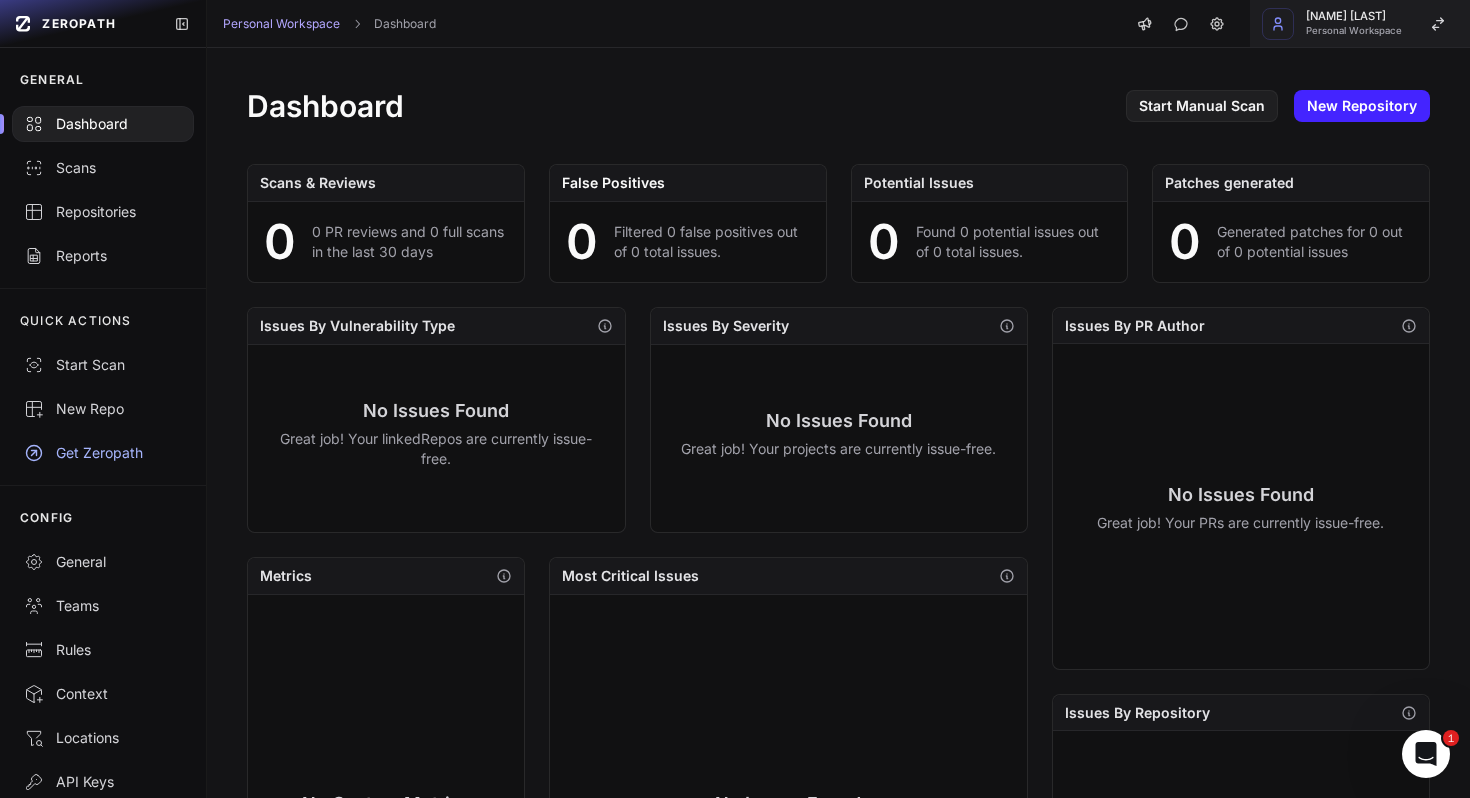 click on "Hudson Couto   Personal Workspace" 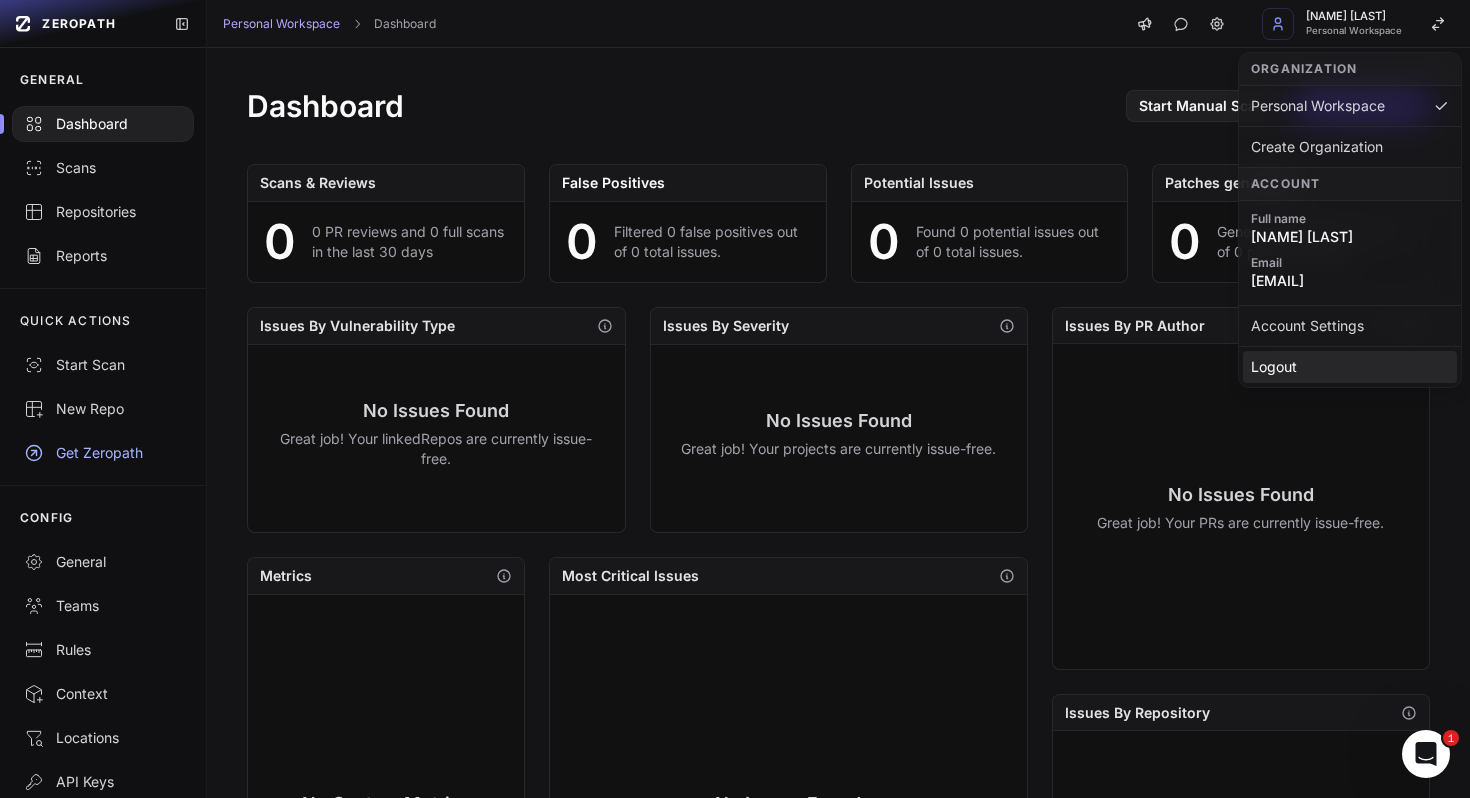 click on "Logout" at bounding box center [1350, 367] 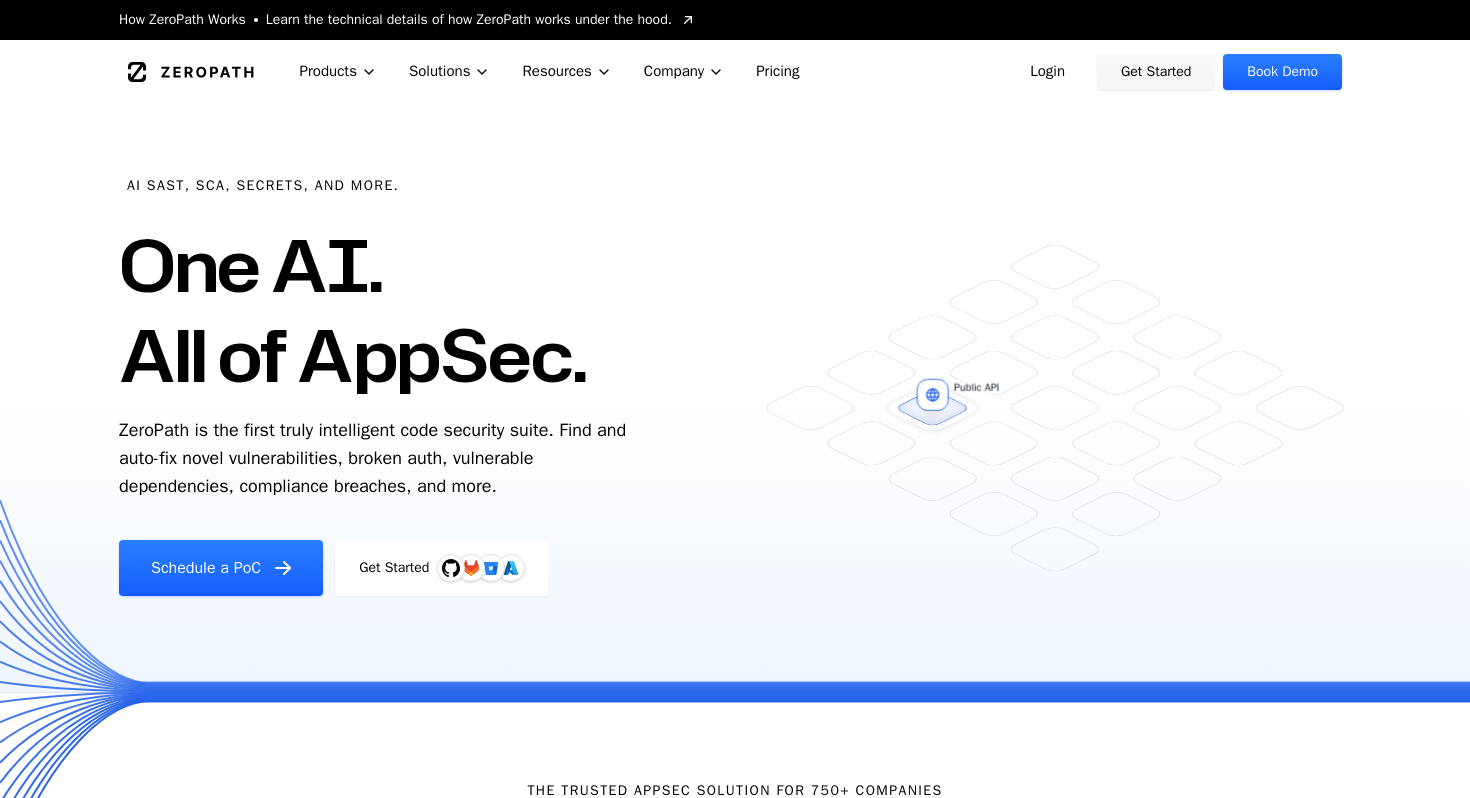 scroll, scrollTop: 0, scrollLeft: 0, axis: both 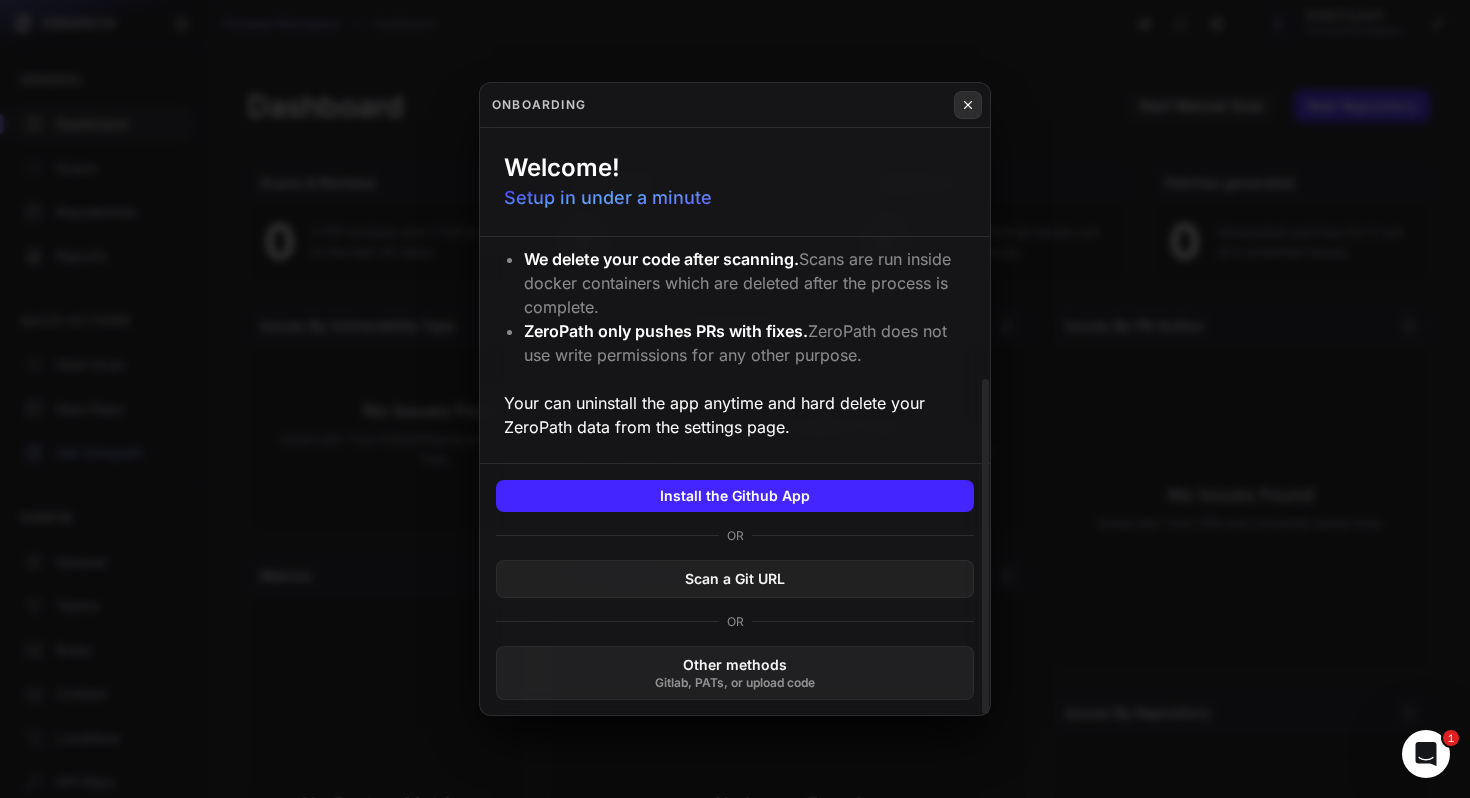 click 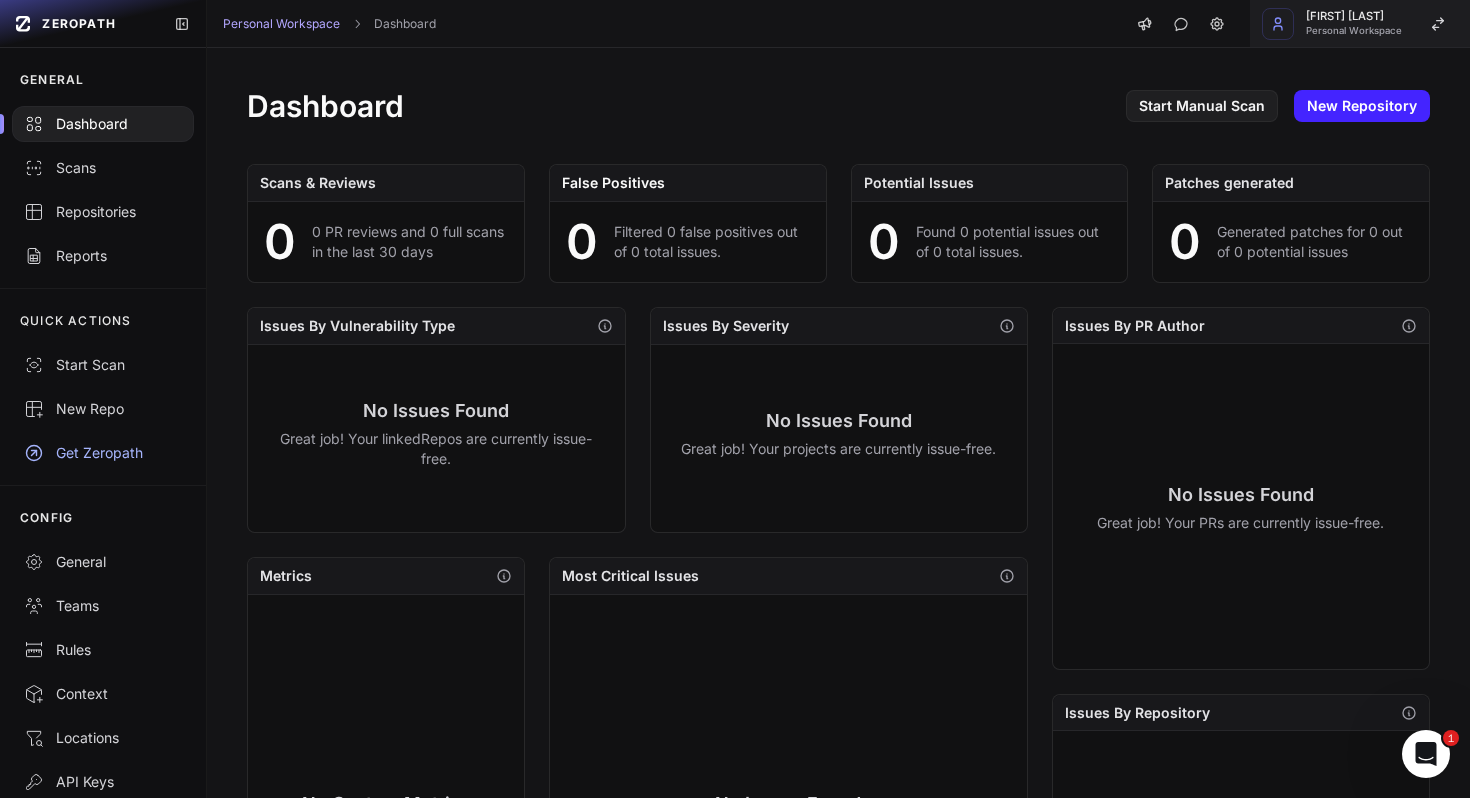 click on "Personal Workspace" at bounding box center (1354, 31) 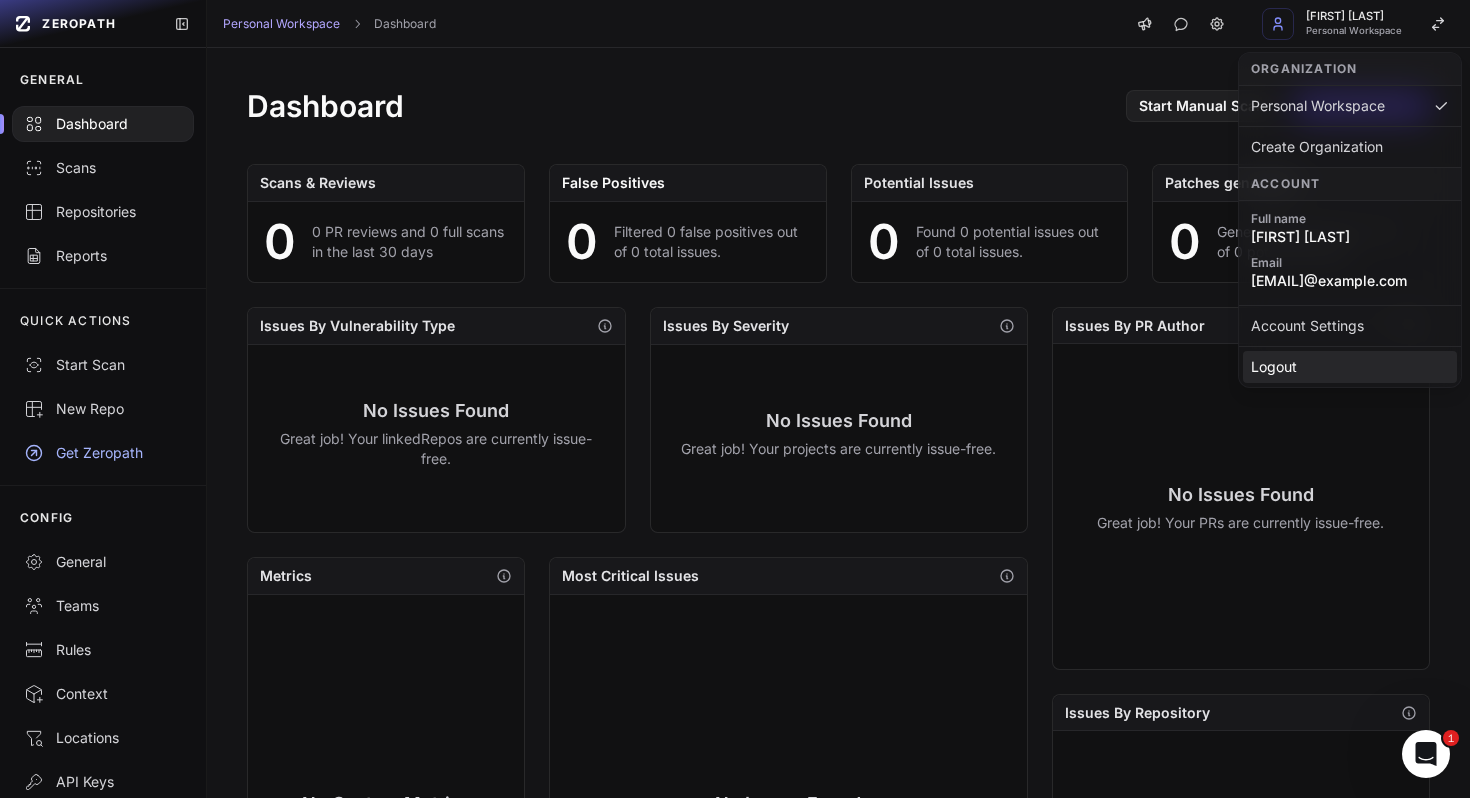 click on "Logout" at bounding box center [1350, 367] 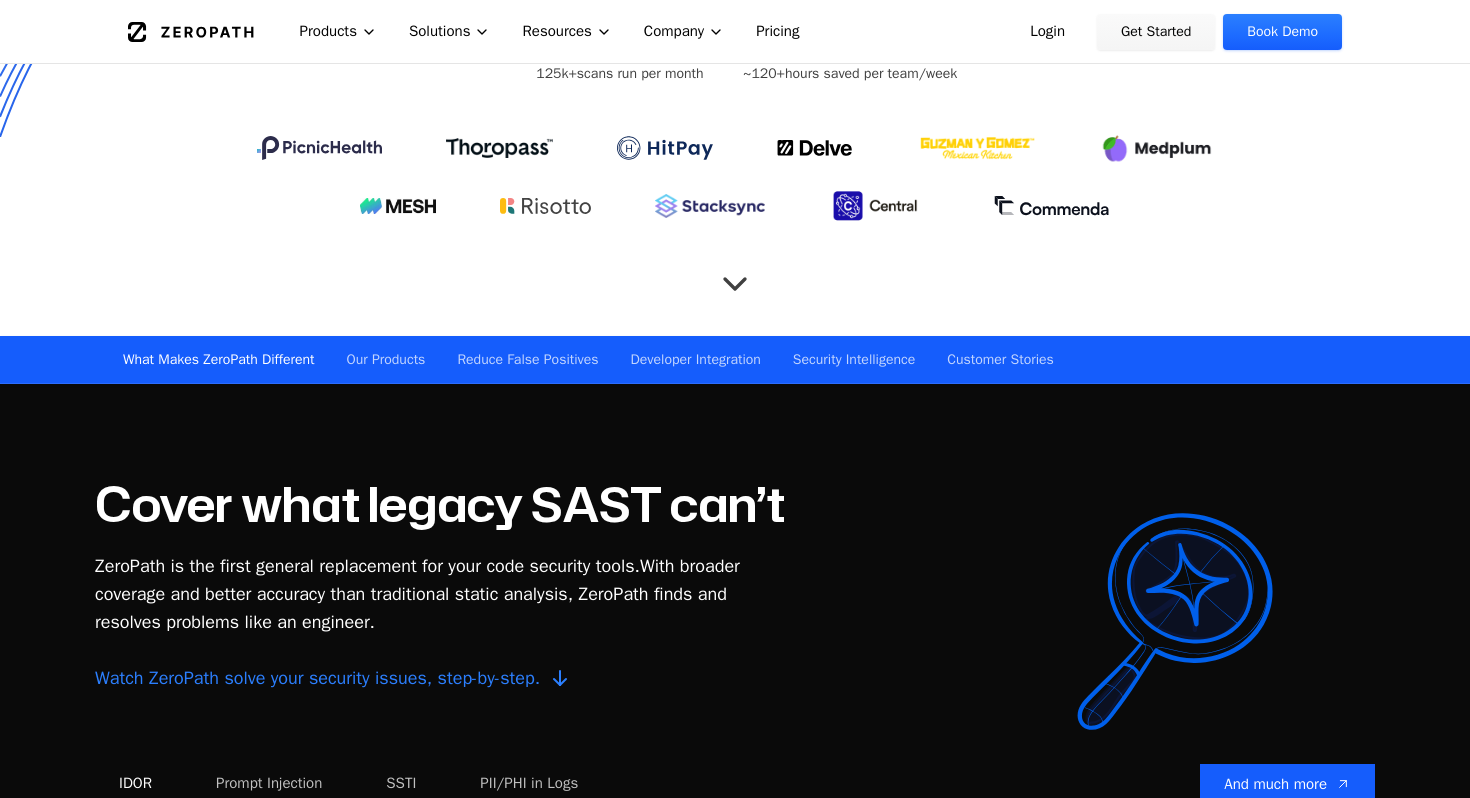 scroll, scrollTop: 0, scrollLeft: 0, axis: both 